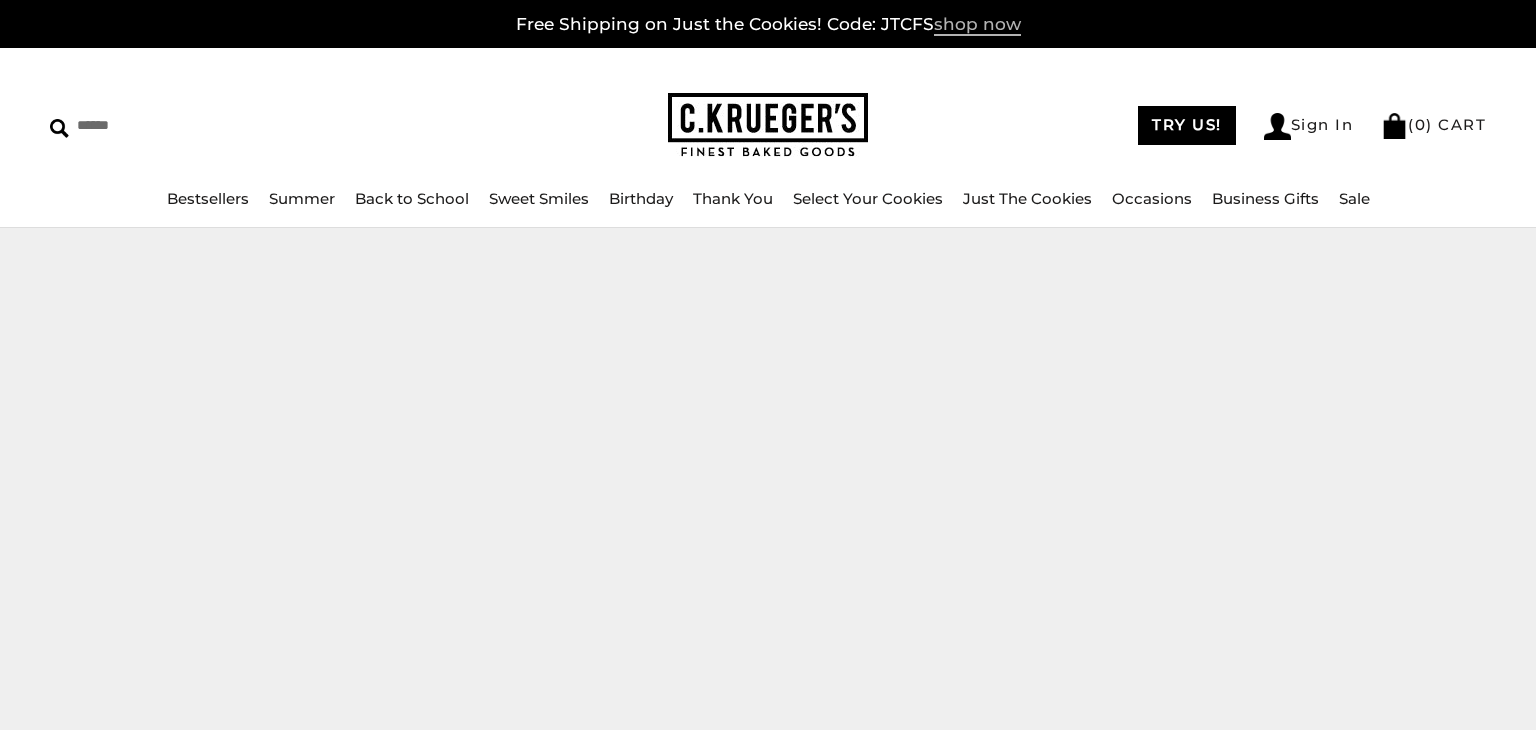 scroll, scrollTop: 0, scrollLeft: 0, axis: both 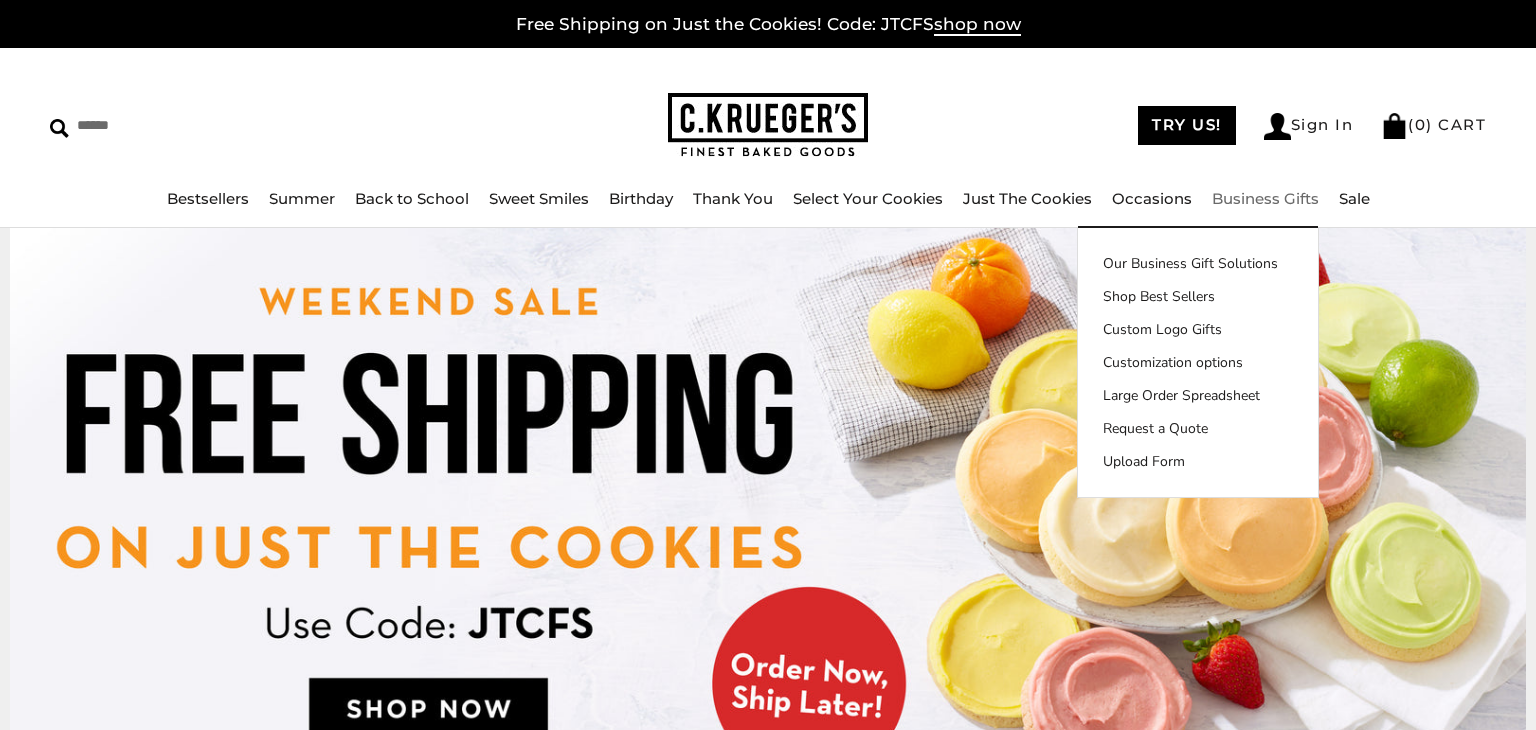 click on "******
TRY US!
Sign In
( 0 )  CART
( 0 )  CART
Bestsellers
Summer
Summer Vibes
Summer Garden
Hello Sunshine
Patriotic
Back to School
Sweet Smiles
Birthday" at bounding box center [768, 138] 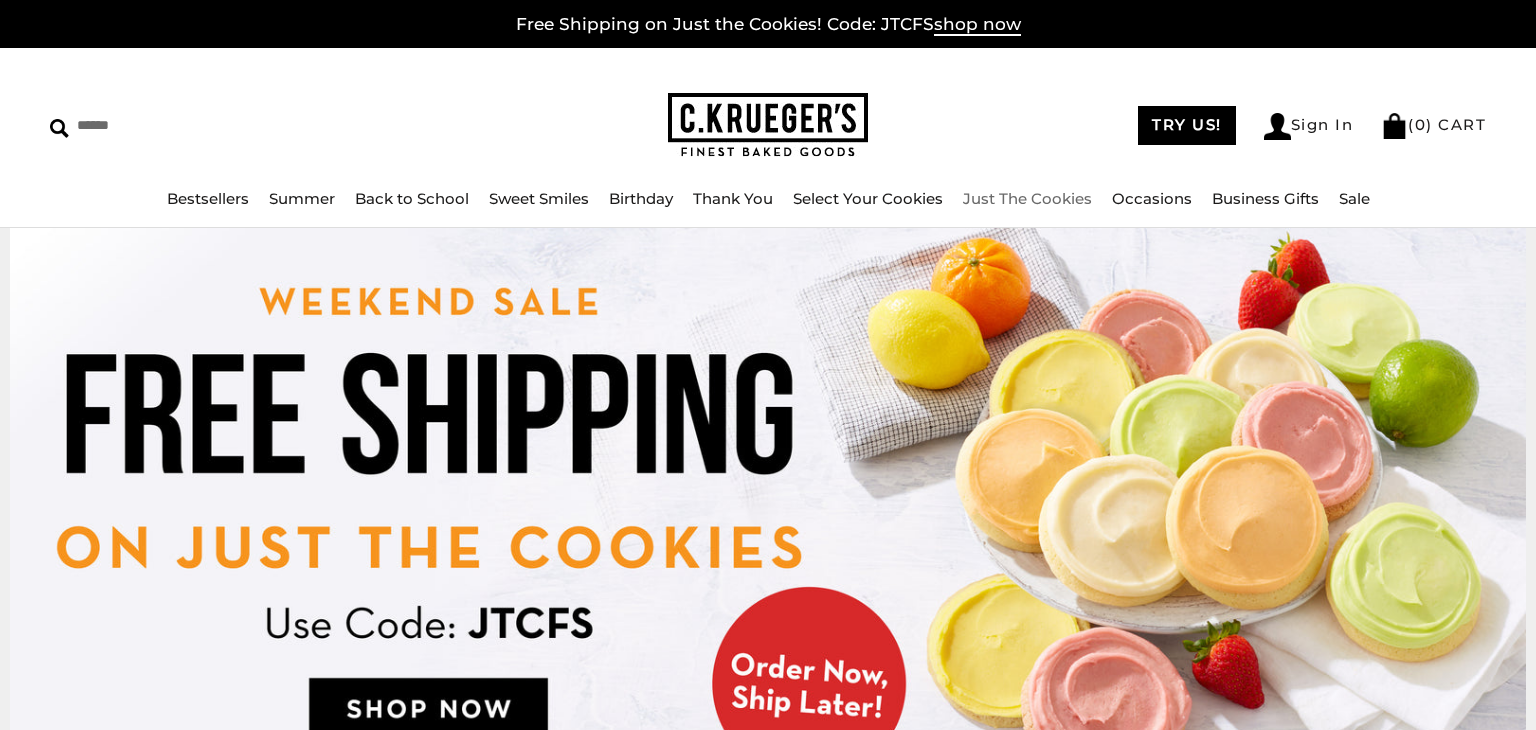 click on "******
TRY US!
Sign In
( 0 )  CART
( 0 )  CART
Bestsellers
Summer
Summer Vibes
Summer Garden
Hello Sunshine
Patriotic
Back to School
Sweet Smiles
Birthday" at bounding box center (768, 138) 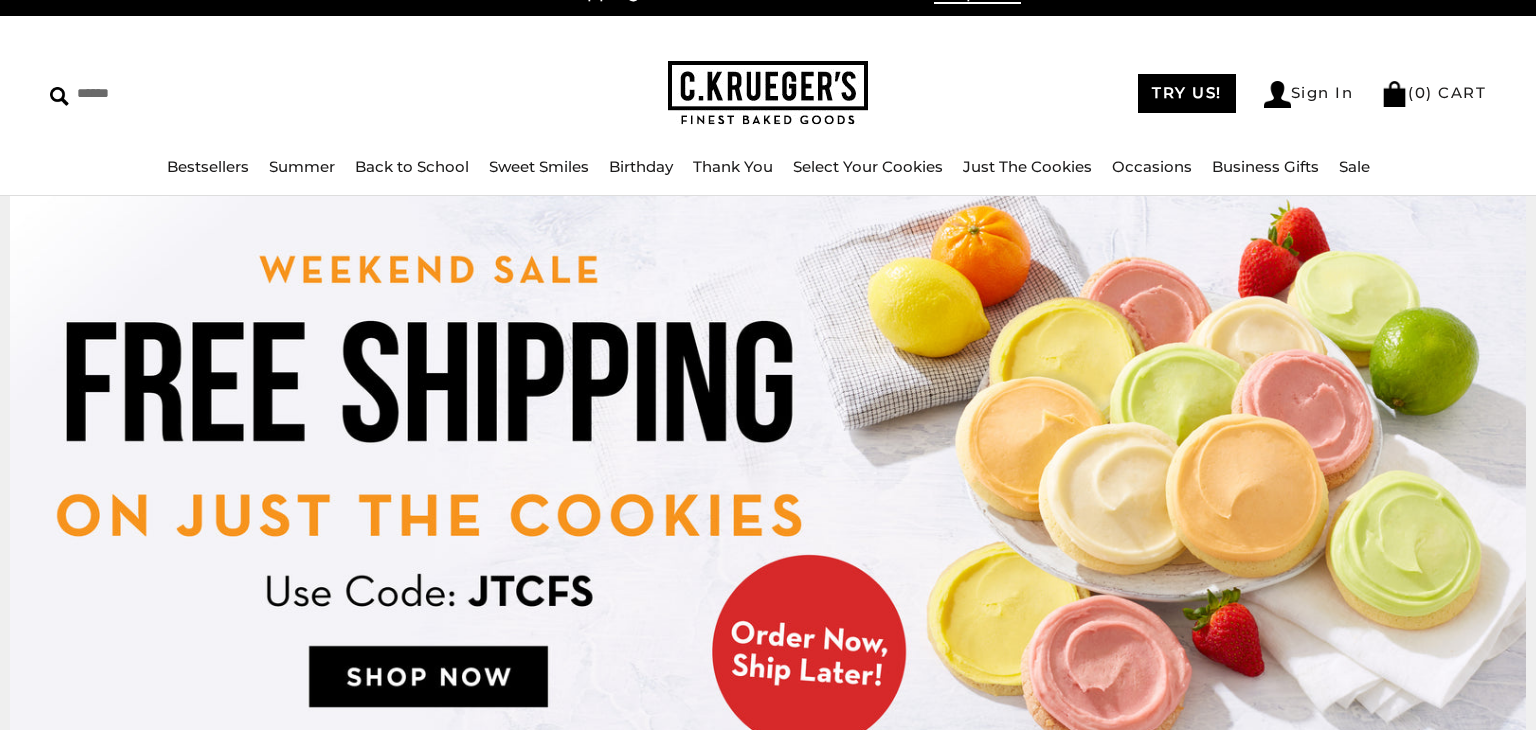 scroll, scrollTop: 0, scrollLeft: 0, axis: both 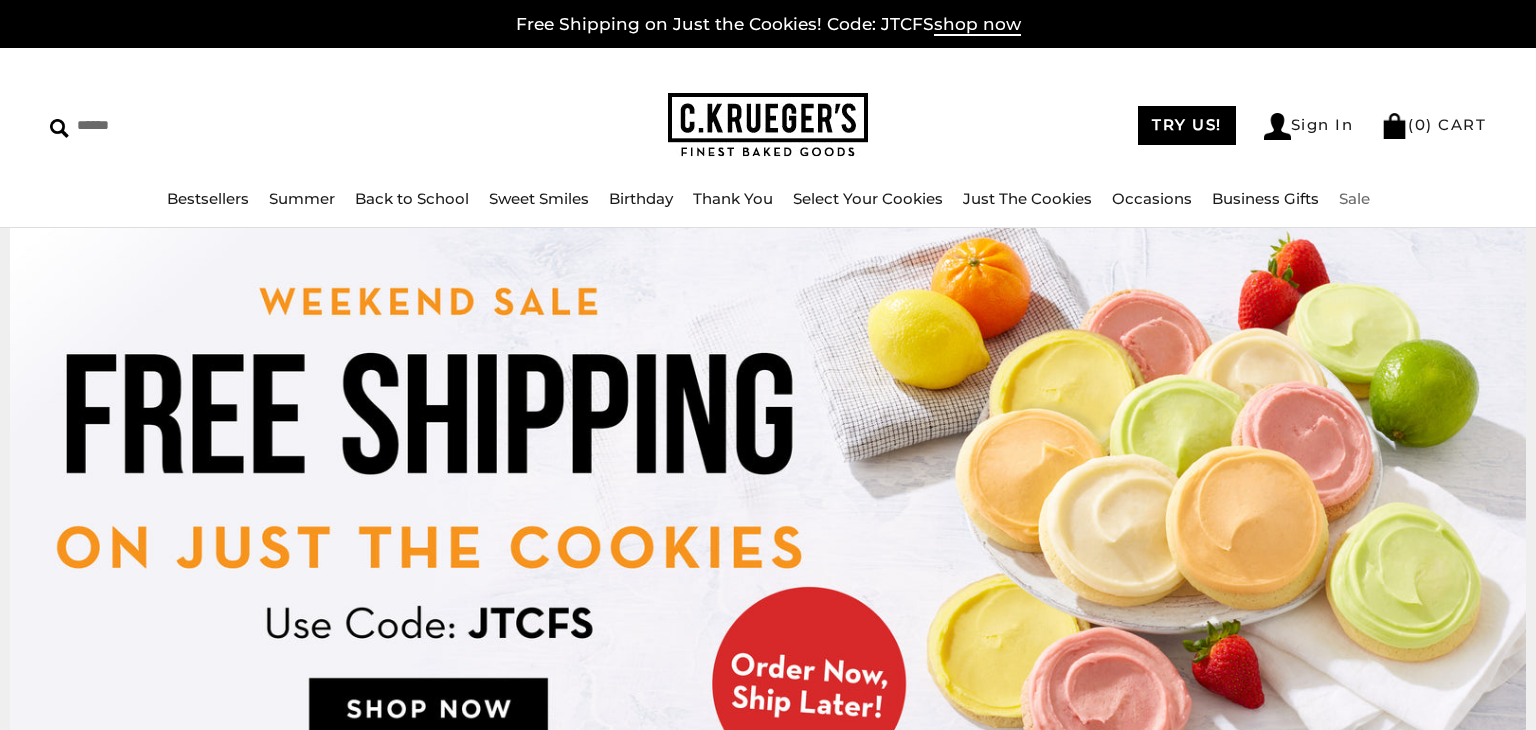 click on "Sale" at bounding box center (1354, 198) 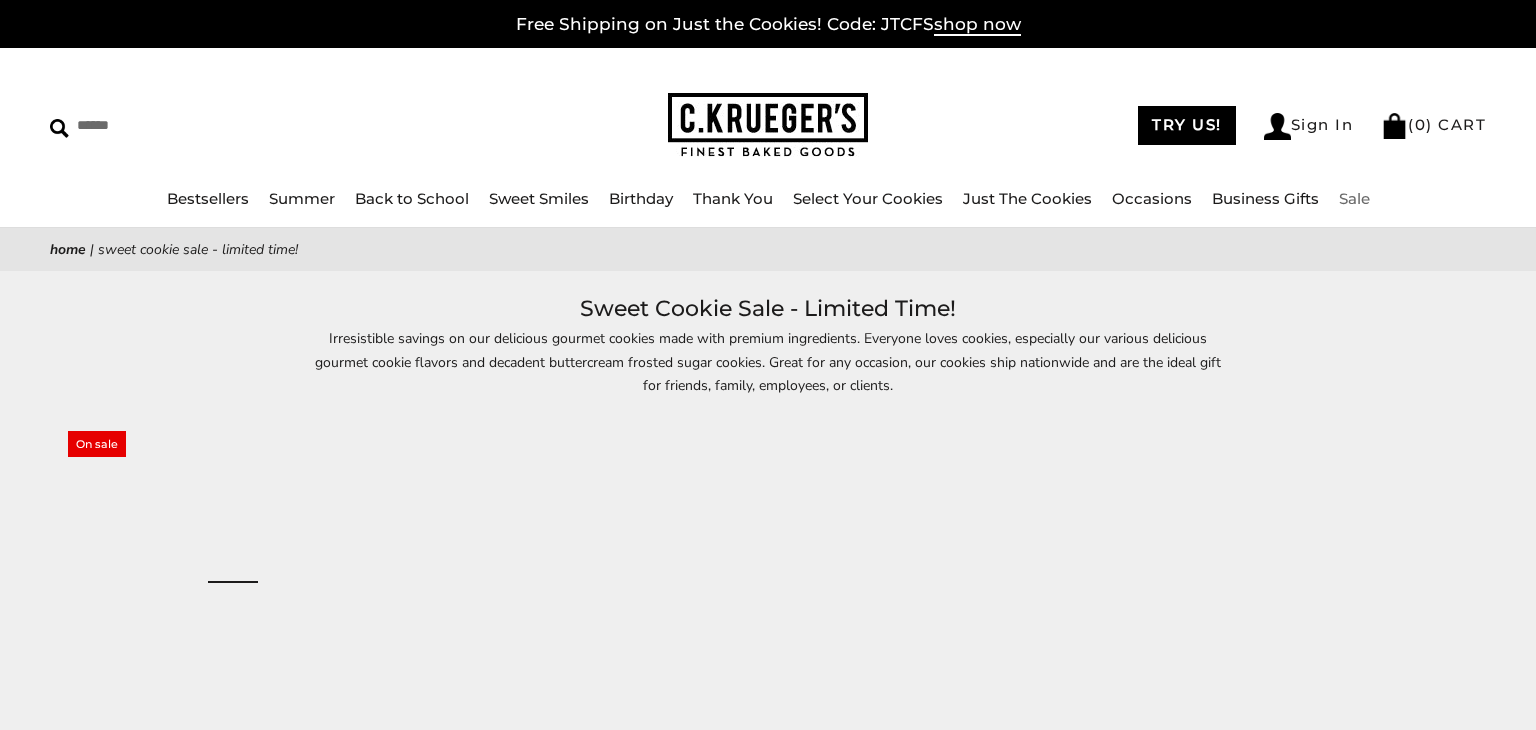 scroll, scrollTop: 0, scrollLeft: 0, axis: both 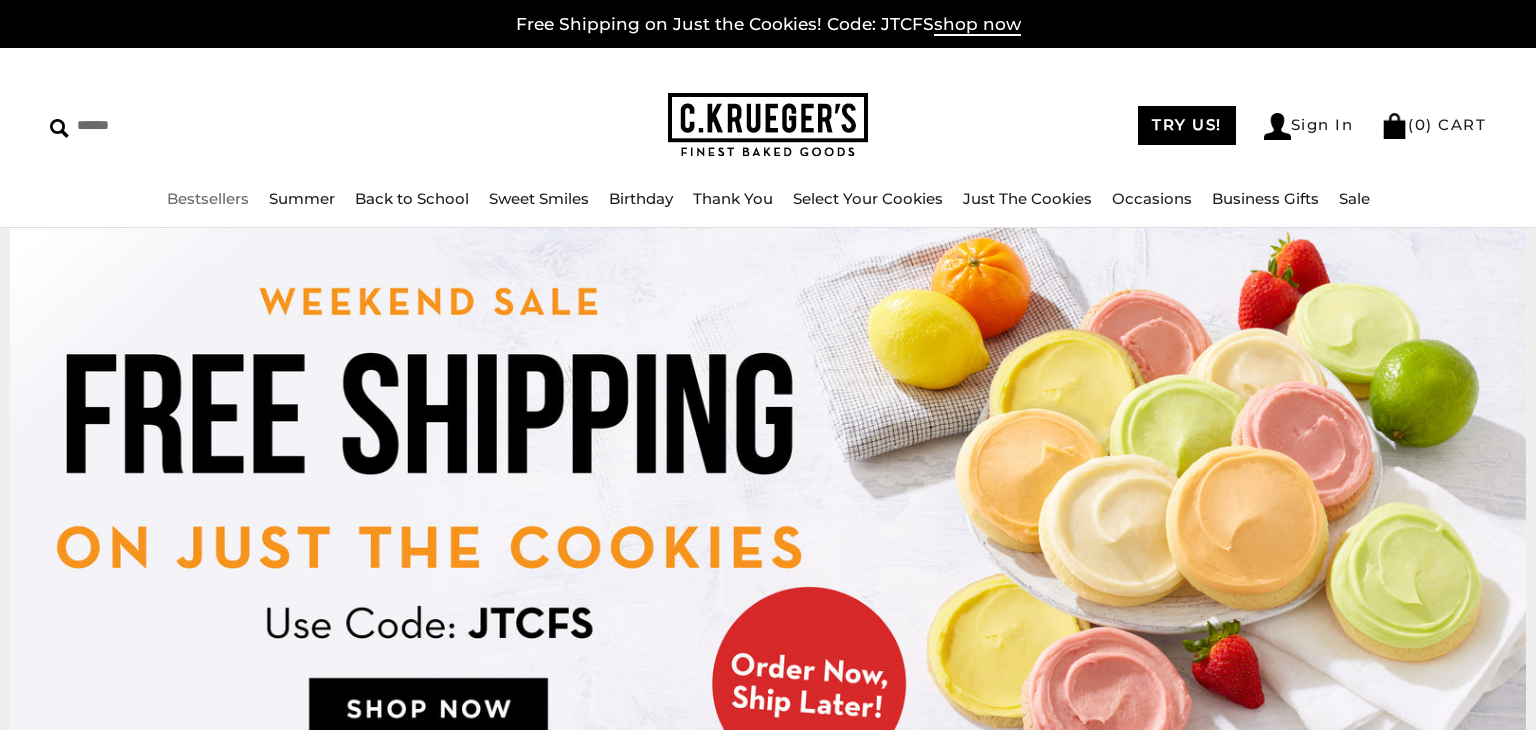 click on "Bestsellers" at bounding box center (208, 198) 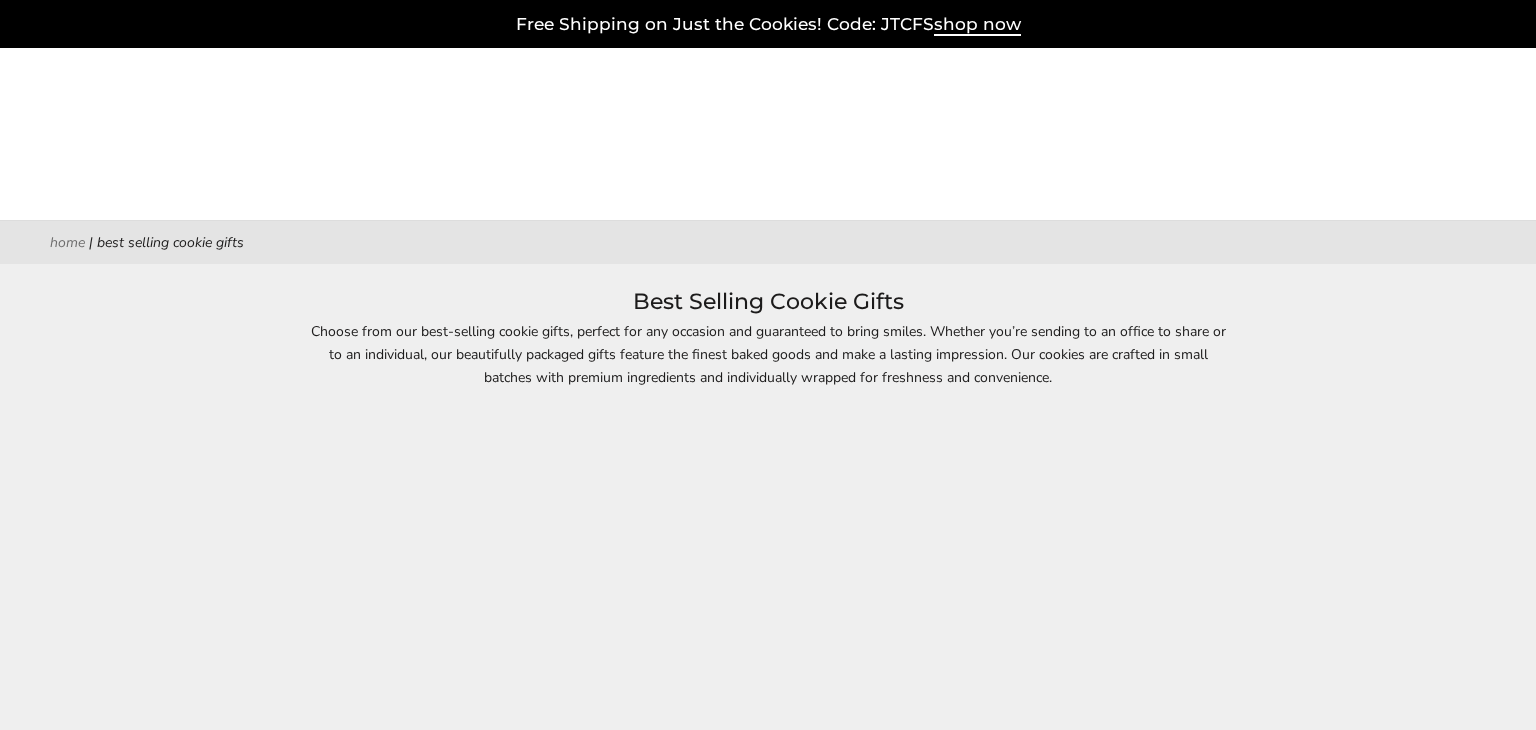 scroll, scrollTop: 0, scrollLeft: 0, axis: both 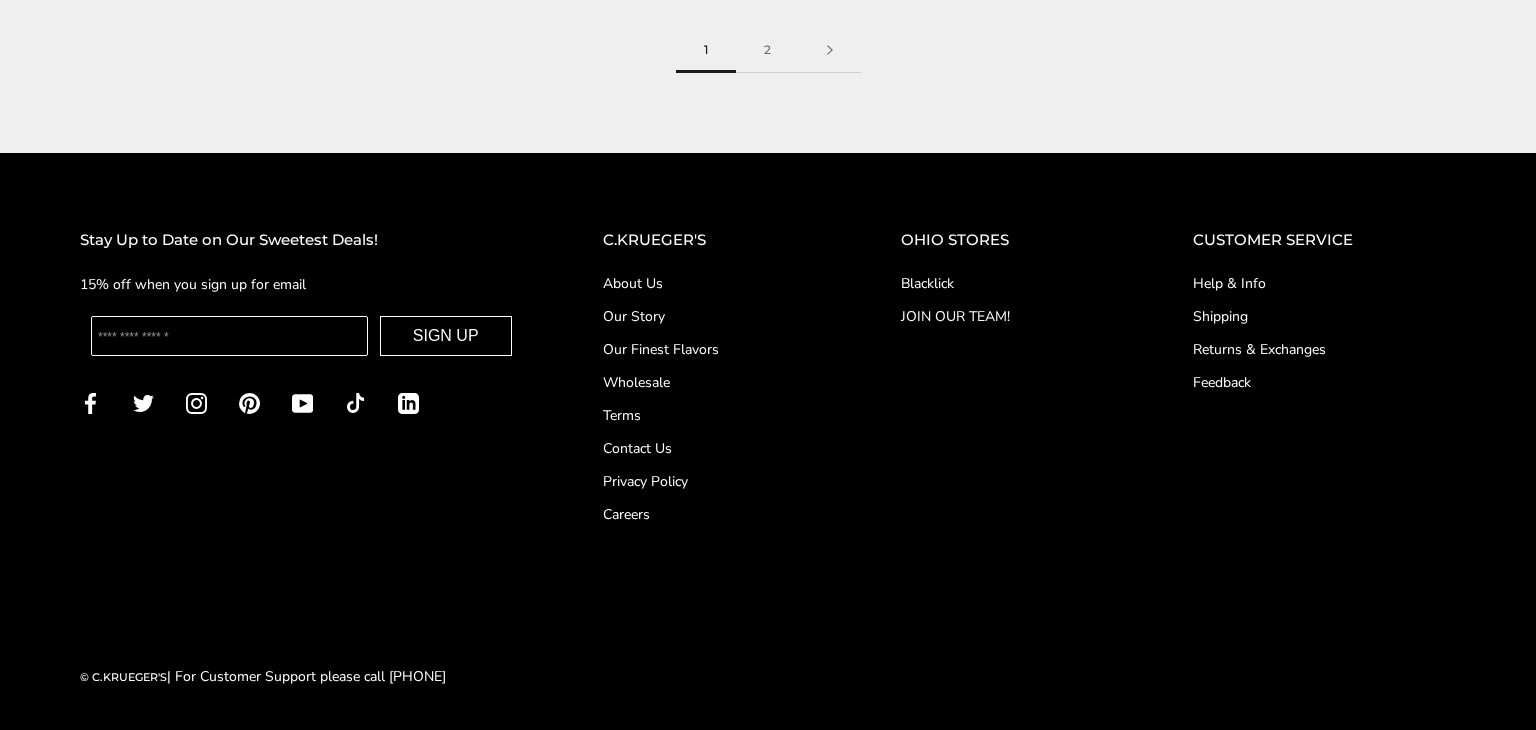 click on "Contact Us" at bounding box center (712, 448) 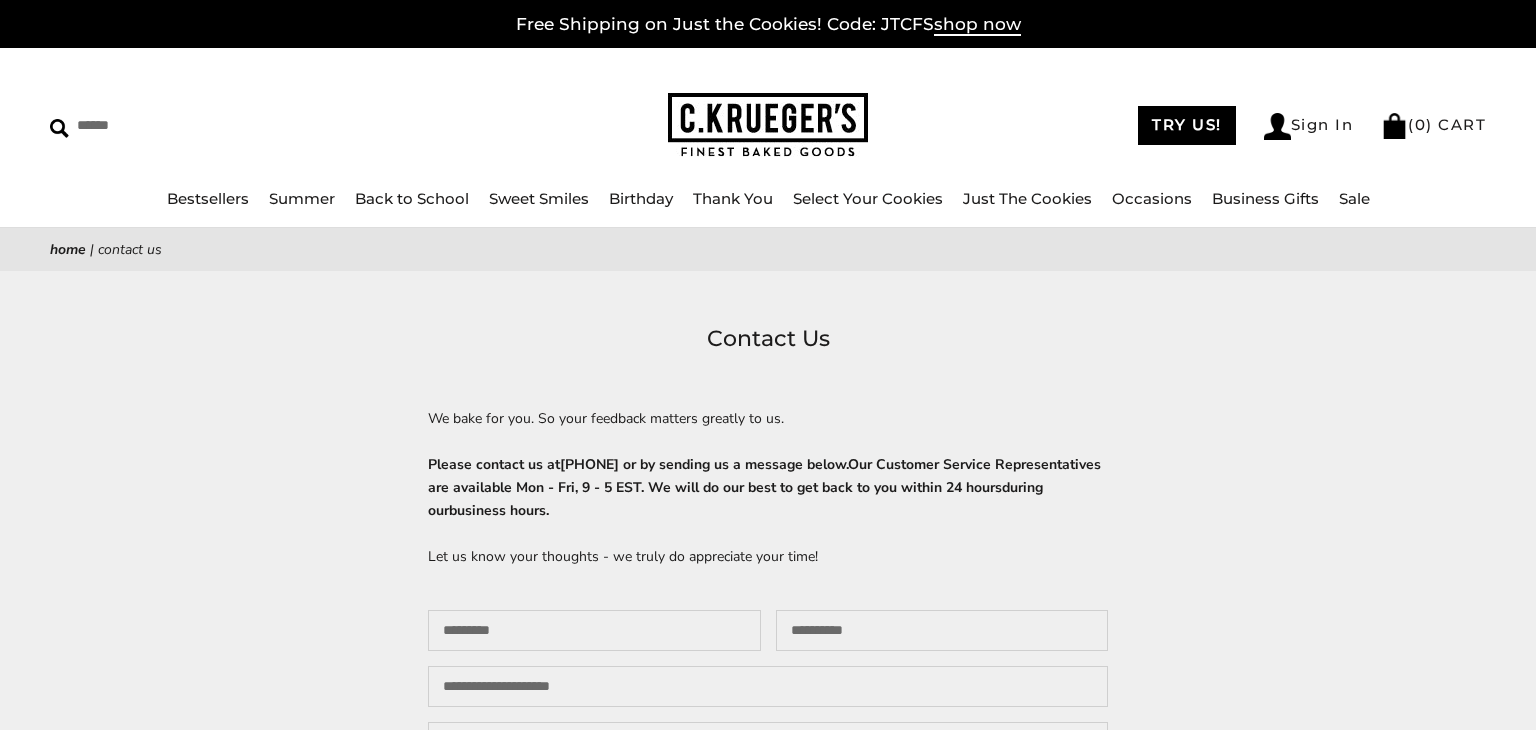 scroll, scrollTop: 0, scrollLeft: 0, axis: both 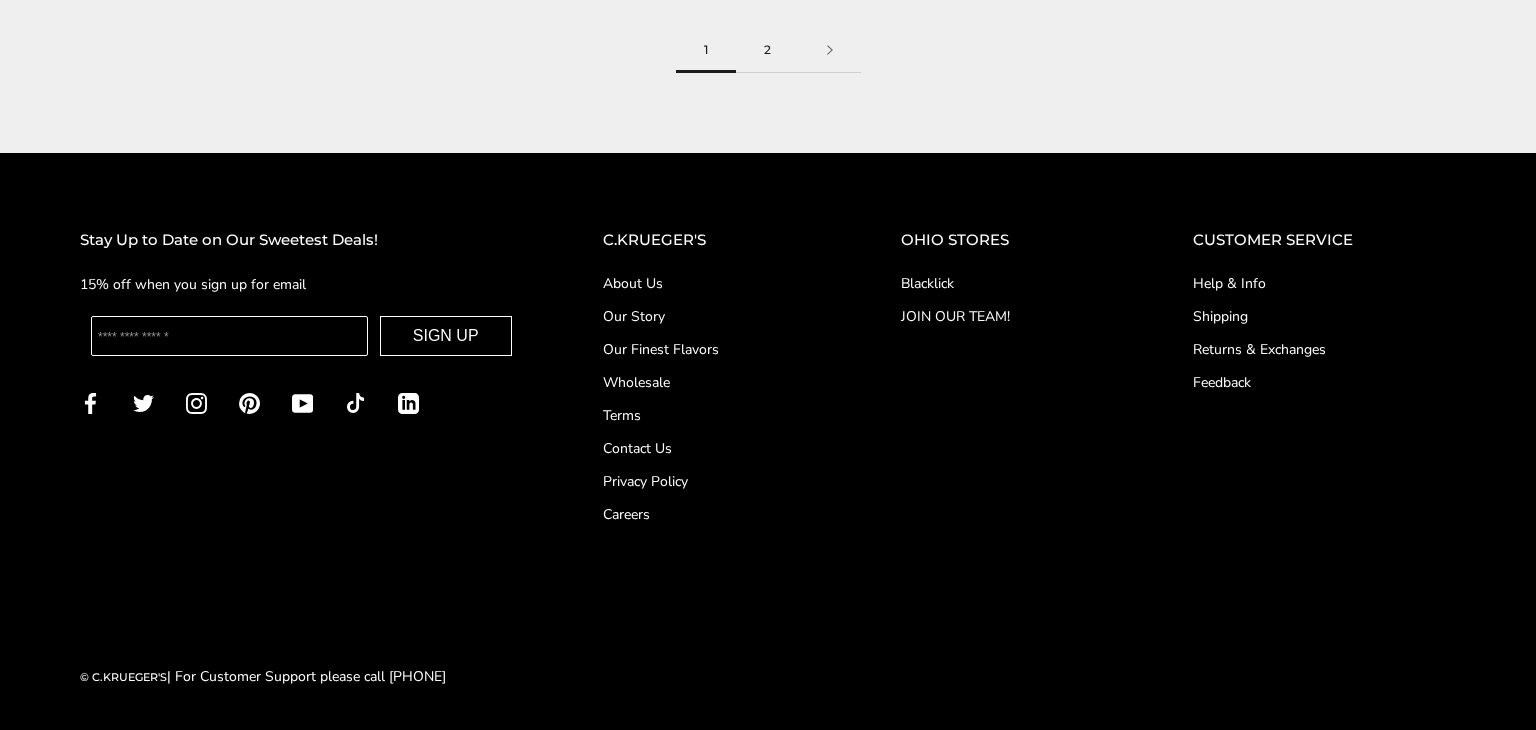 click on "2" at bounding box center [767, 50] 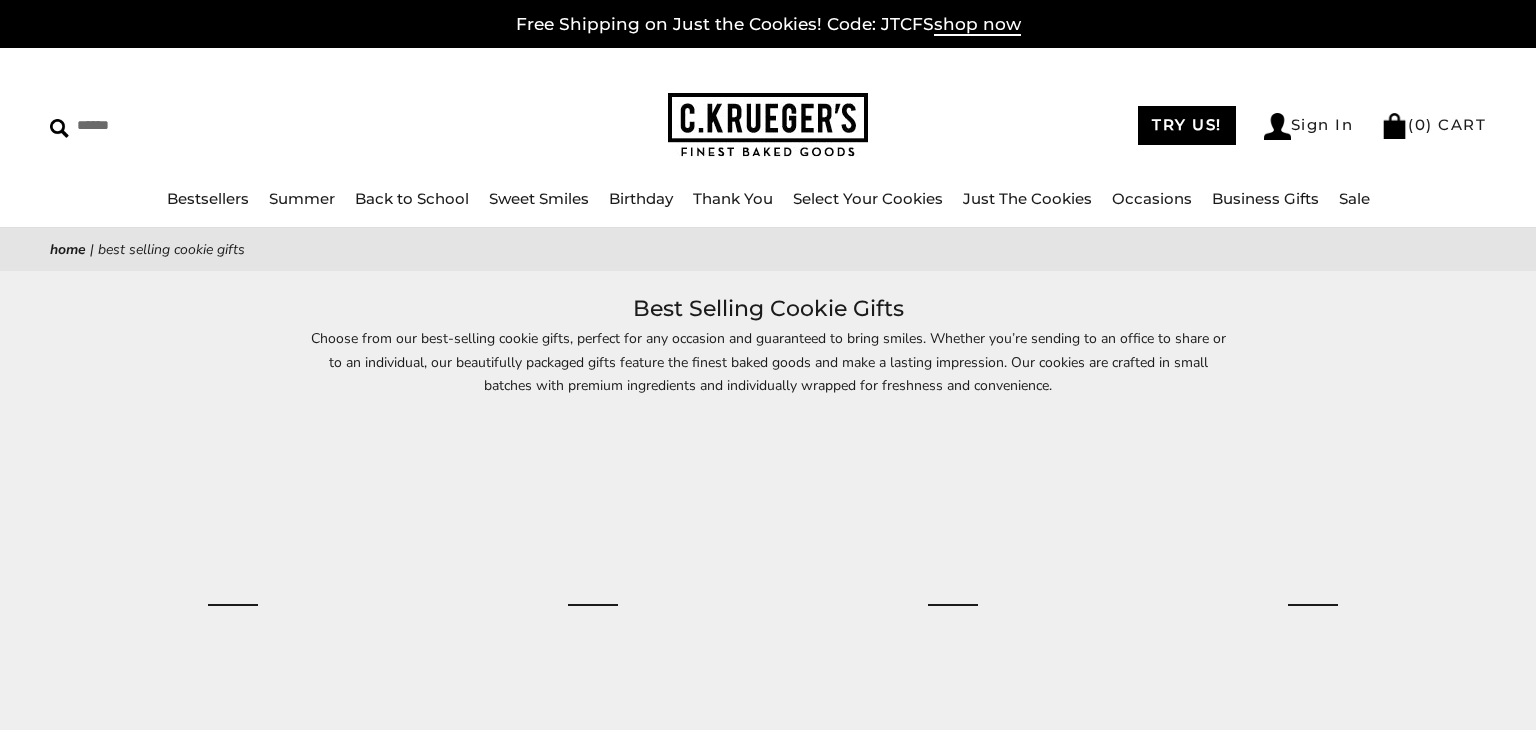 scroll, scrollTop: 0, scrollLeft: 0, axis: both 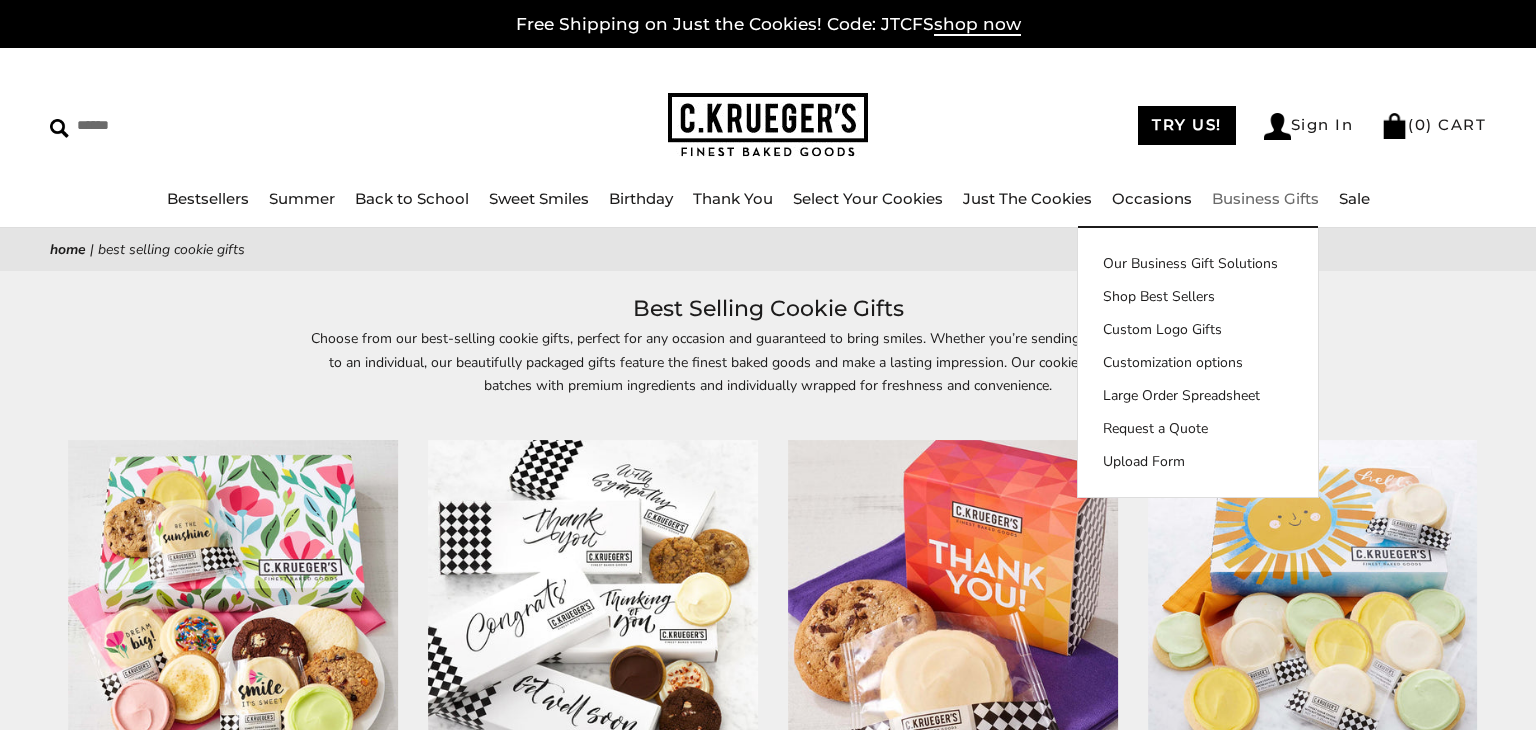 click on "TRY US!
Sign In
( 0 )  CART
( 0 )  CART" at bounding box center (1177, 125) 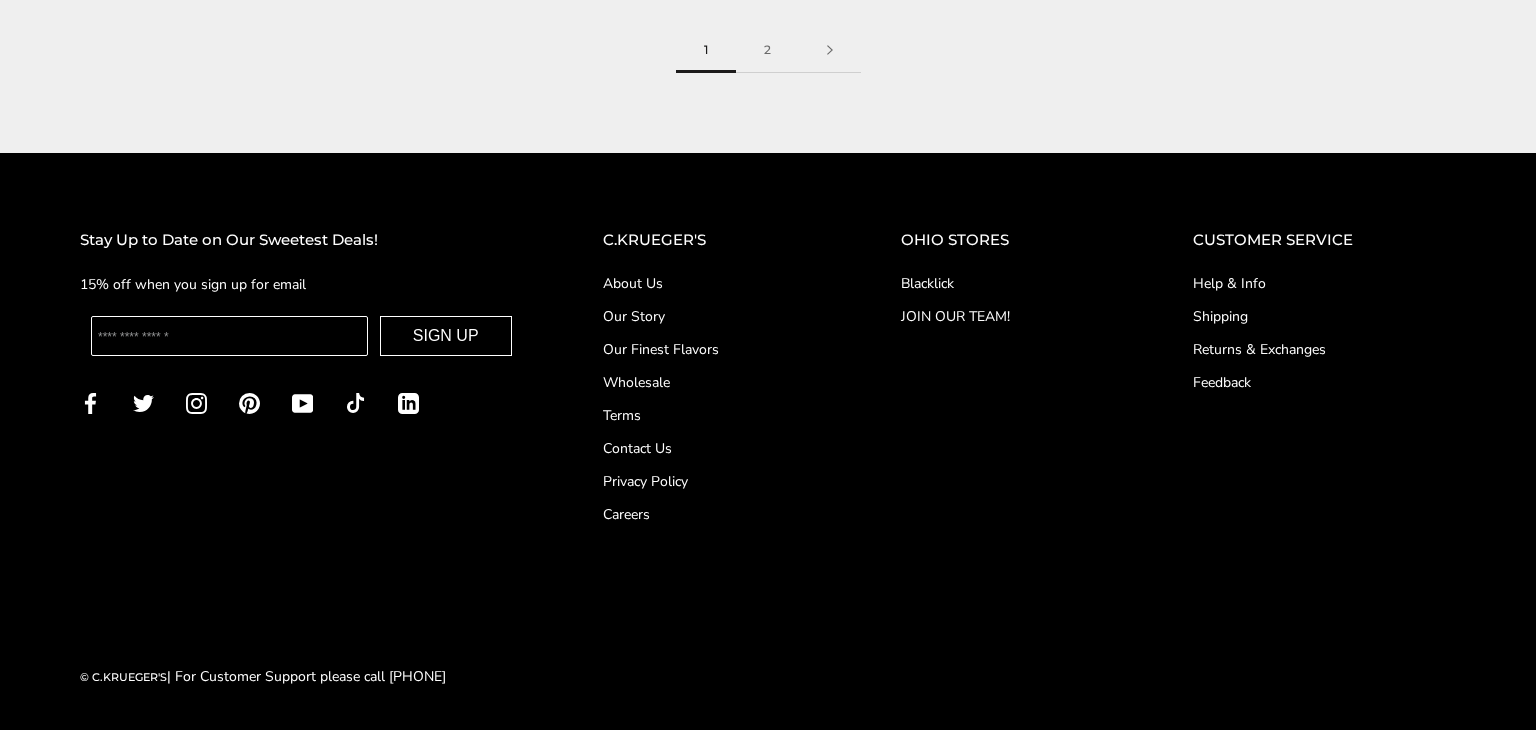 scroll, scrollTop: 3302, scrollLeft: 0, axis: vertical 